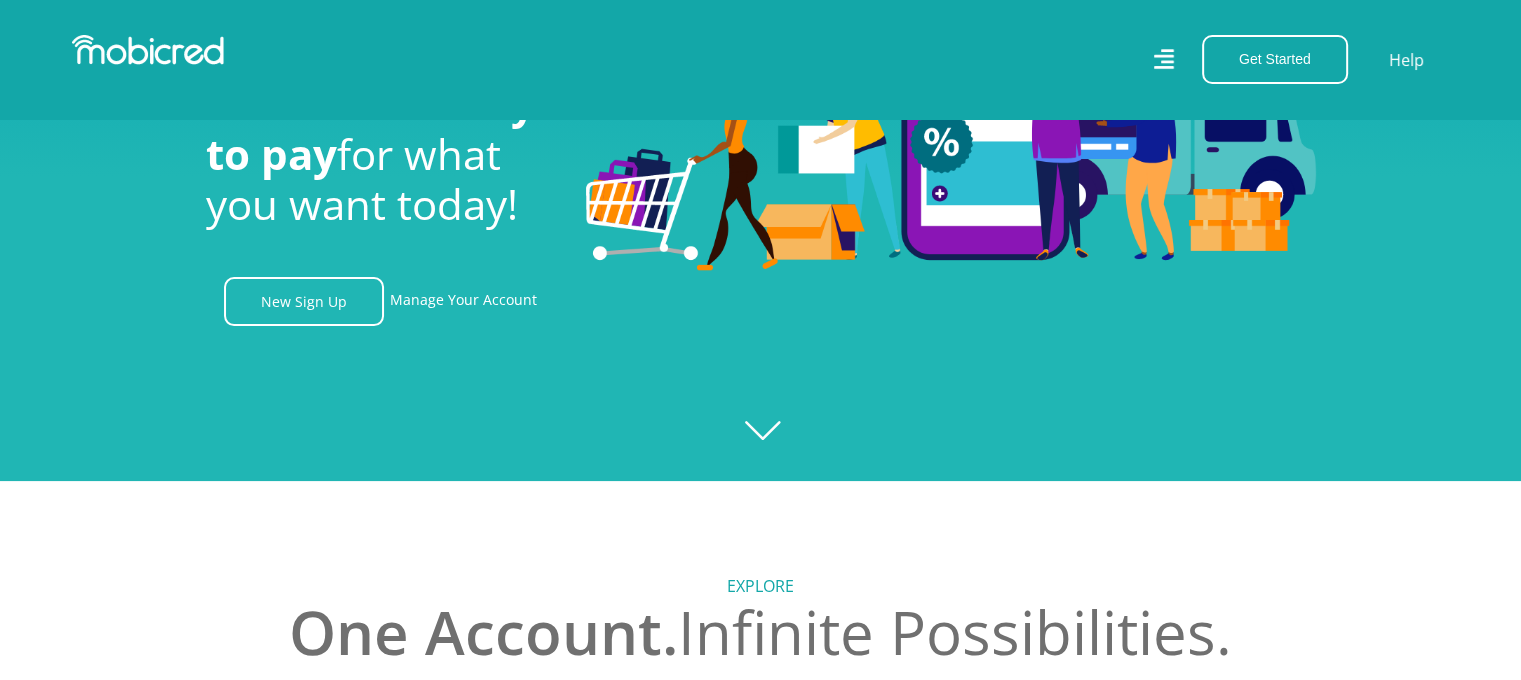 scroll, scrollTop: 200, scrollLeft: 0, axis: vertical 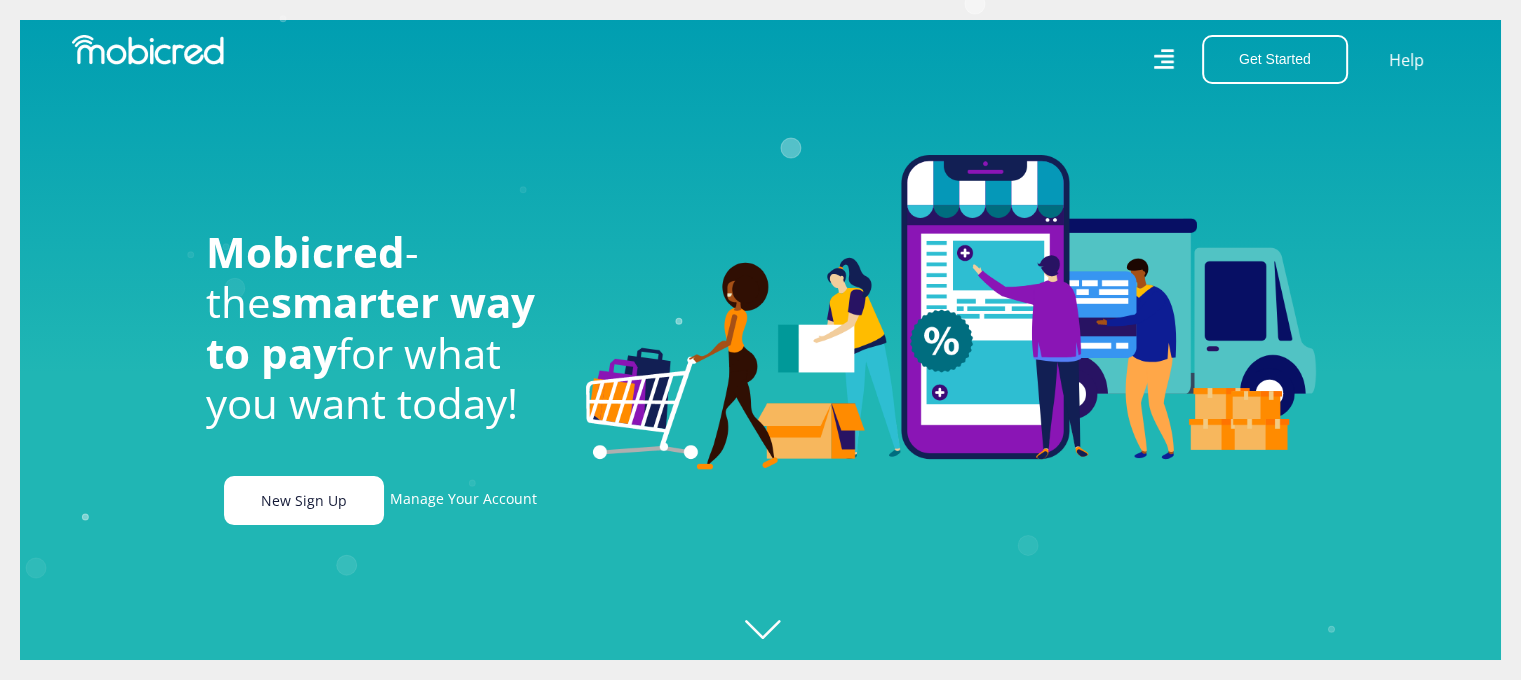 click on "New Sign Up" at bounding box center [304, 500] 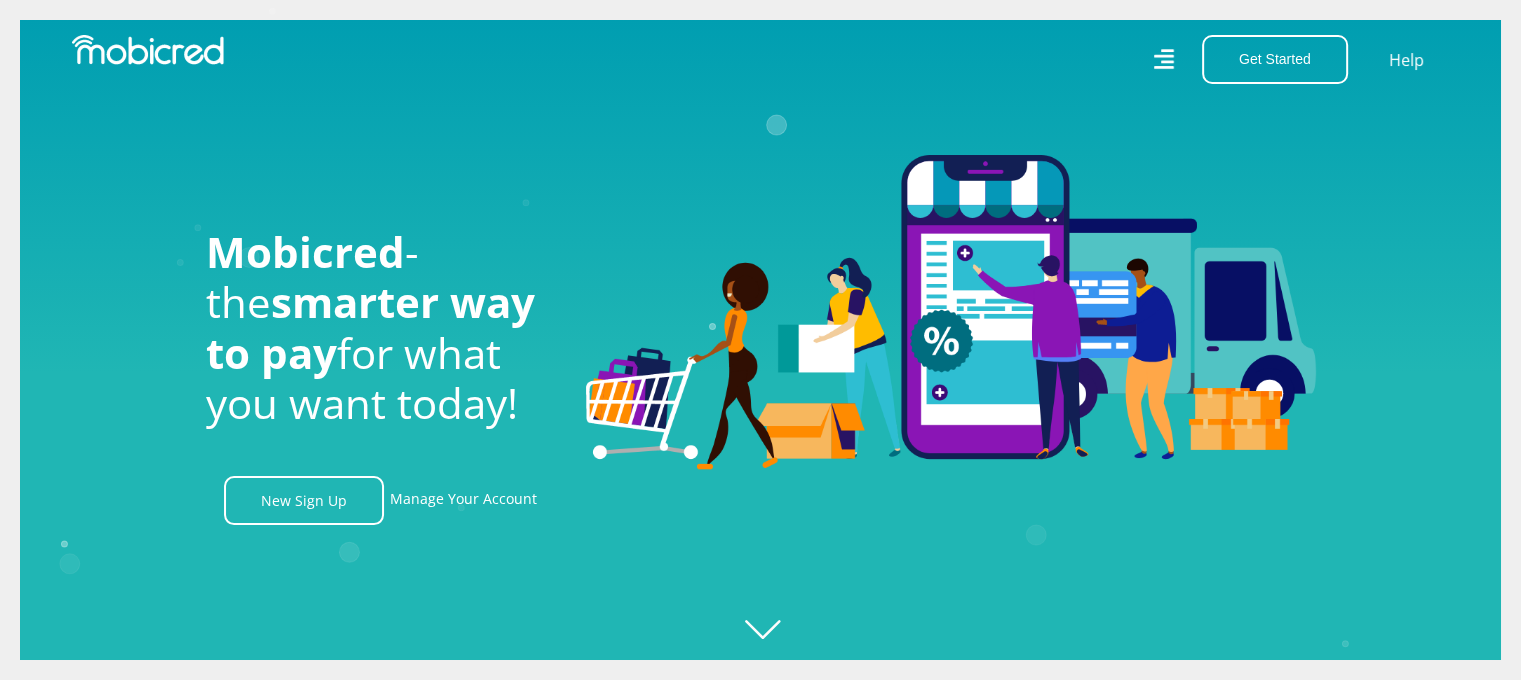scroll, scrollTop: 0, scrollLeft: 2564, axis: horizontal 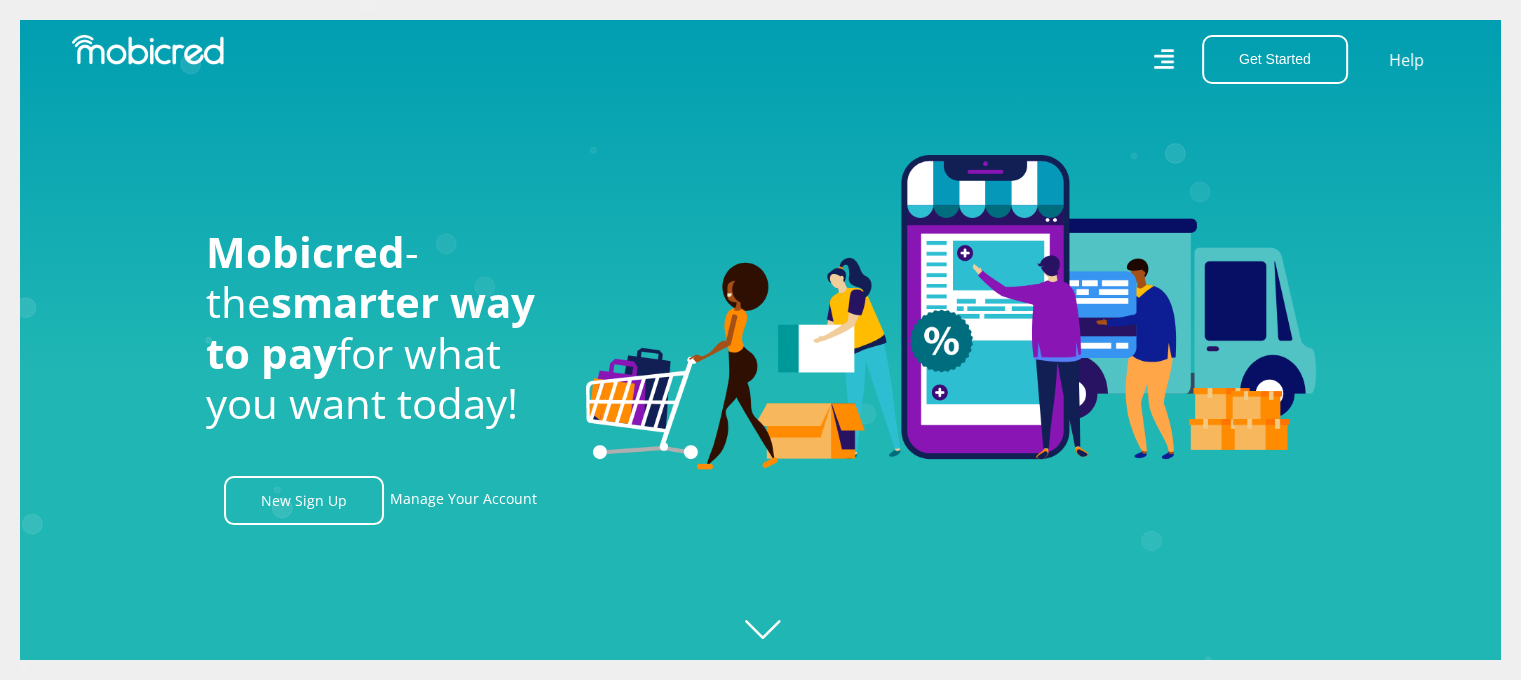 click 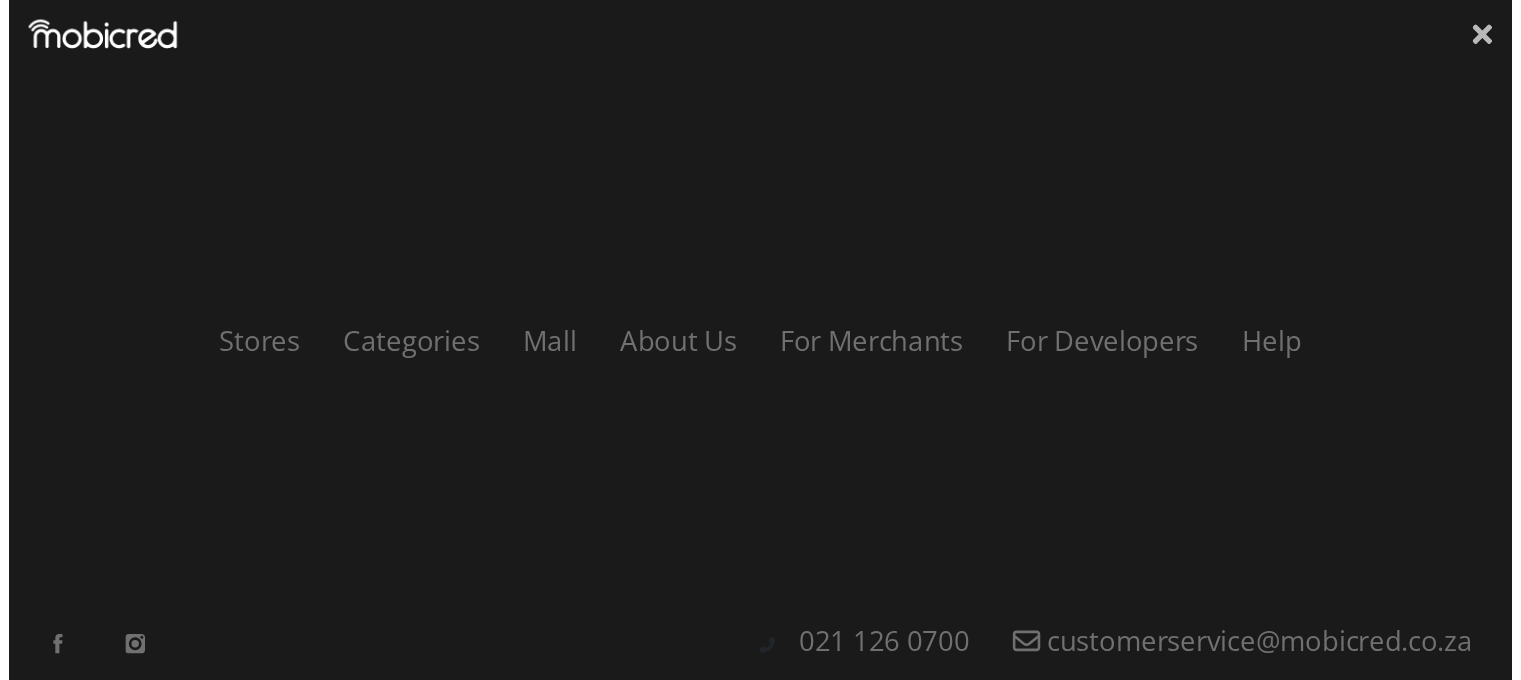 scroll, scrollTop: 0, scrollLeft: 0, axis: both 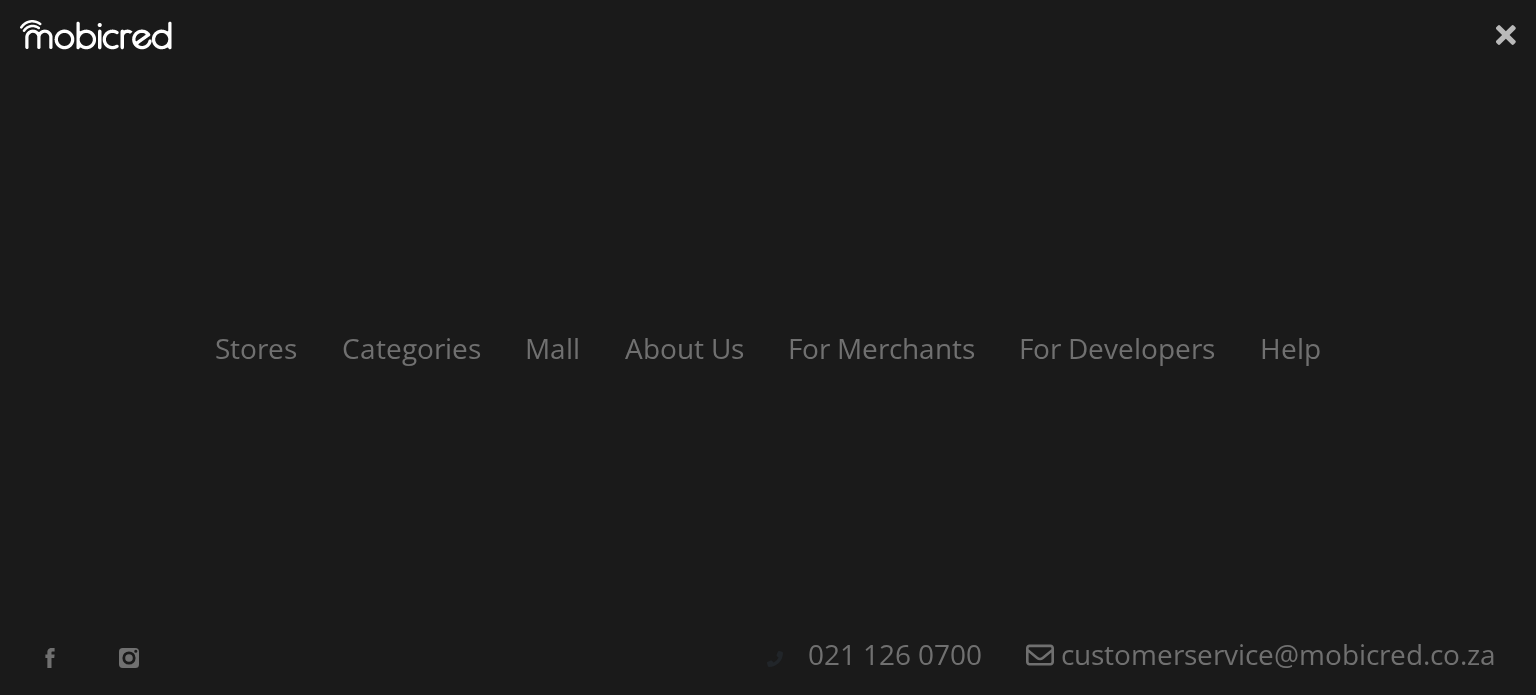 click 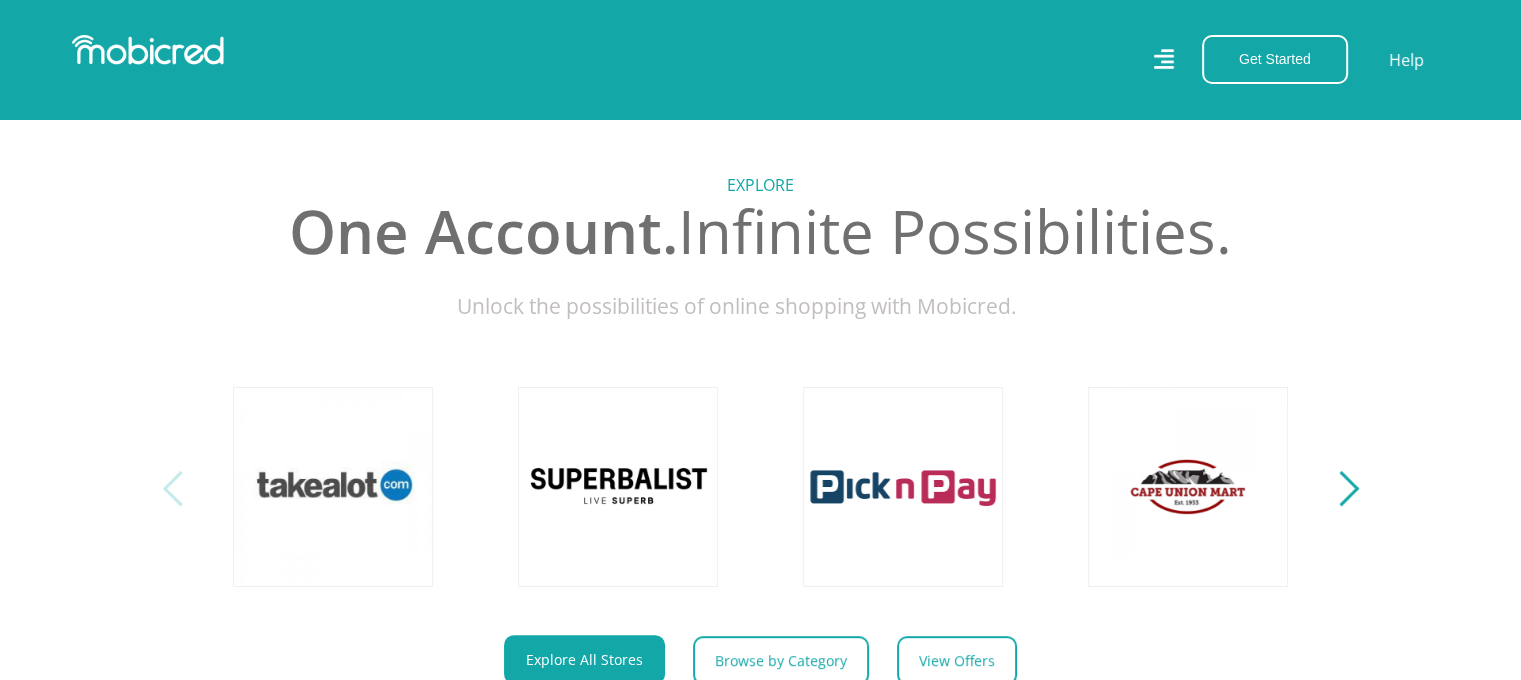 scroll, scrollTop: 839, scrollLeft: 0, axis: vertical 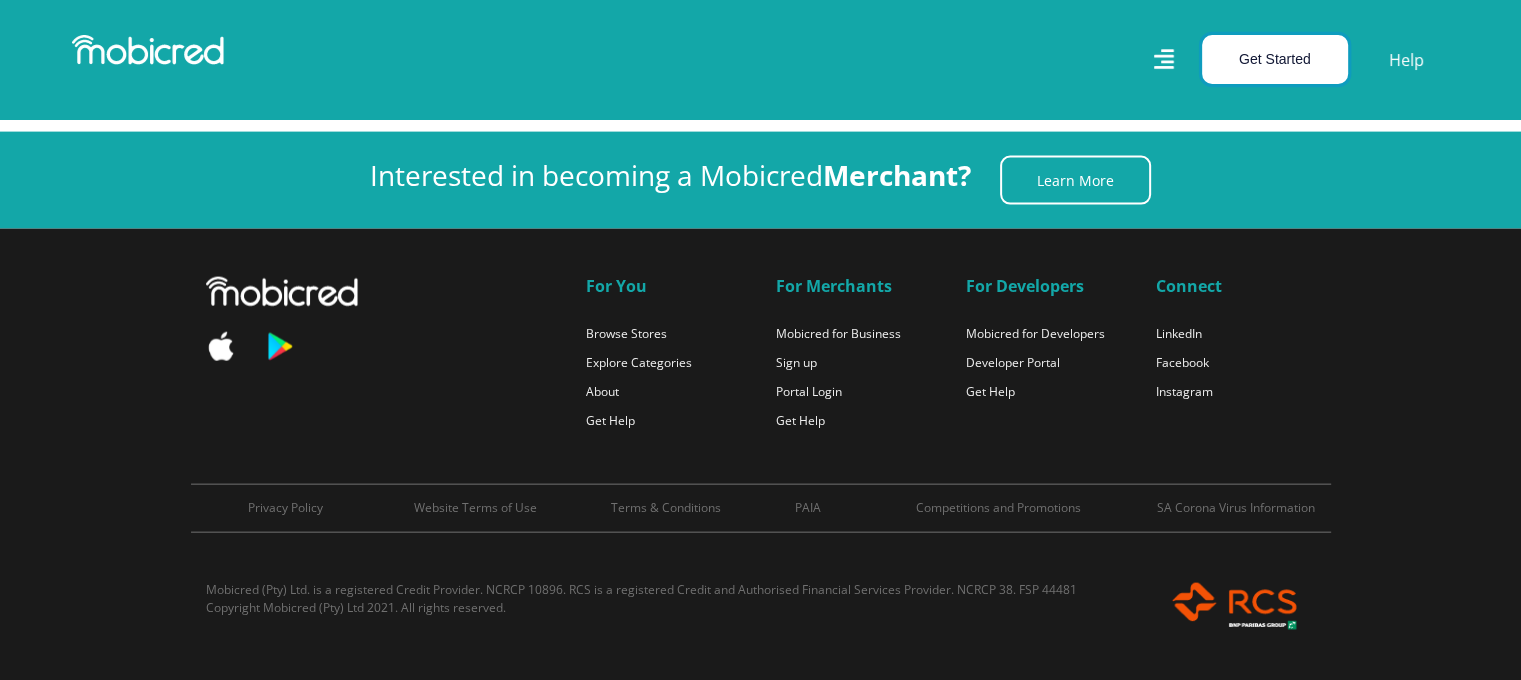 click on "Get Started" at bounding box center [1275, 59] 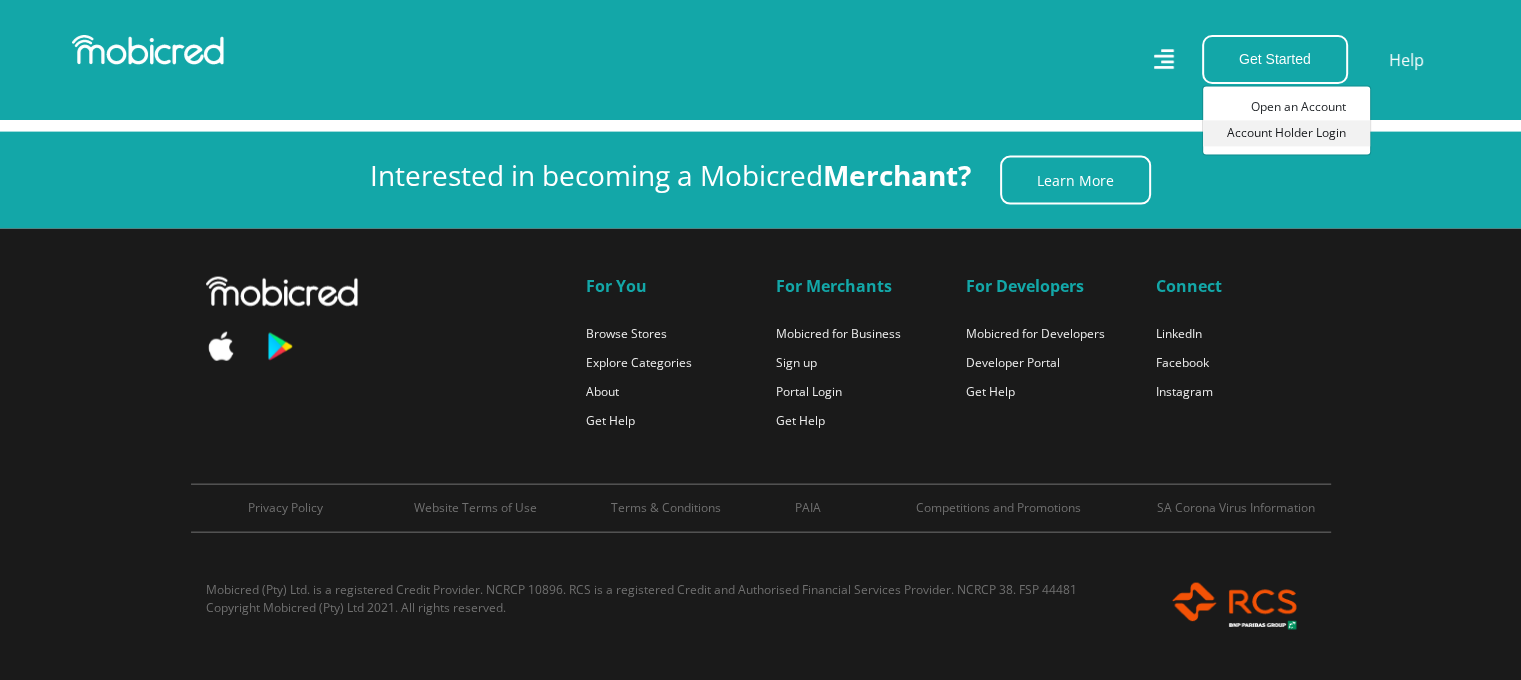 click on "Account Holder Login" at bounding box center [1286, 133] 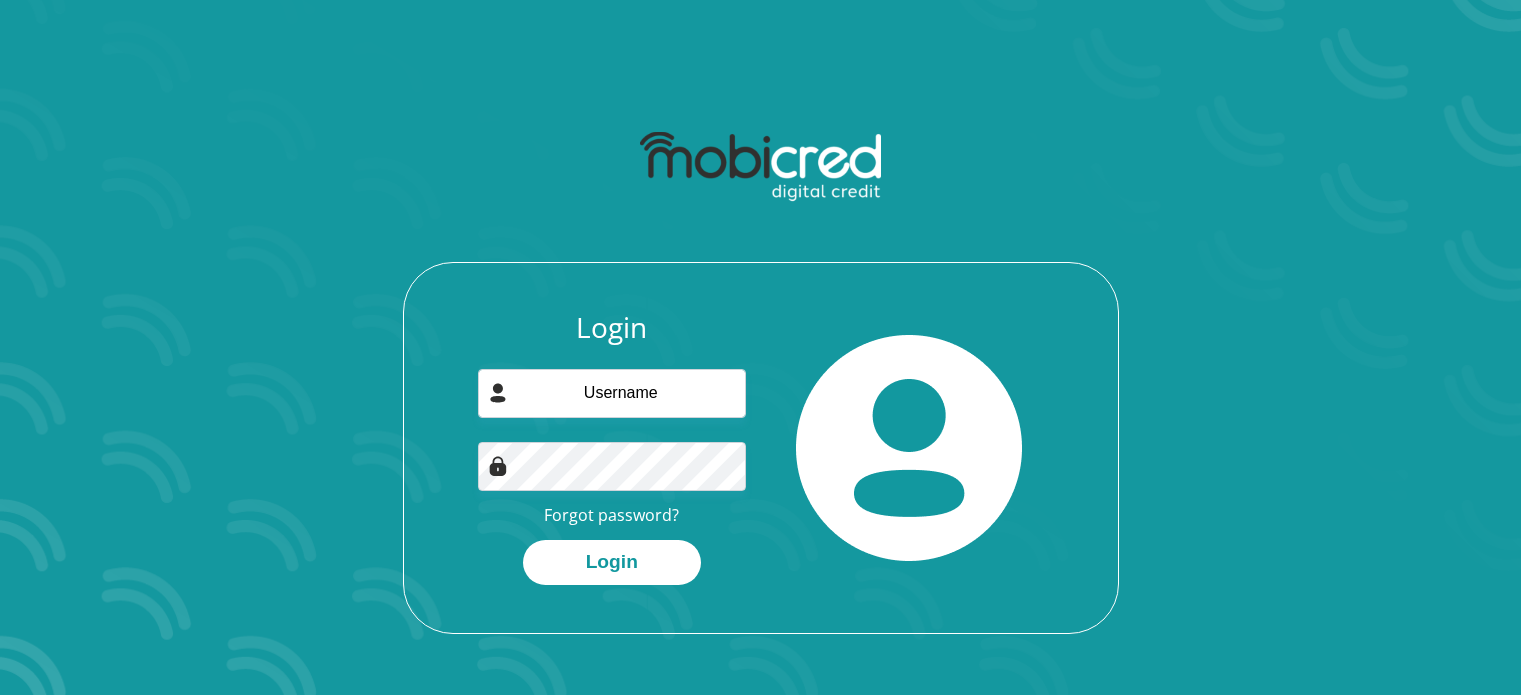 scroll, scrollTop: 0, scrollLeft: 0, axis: both 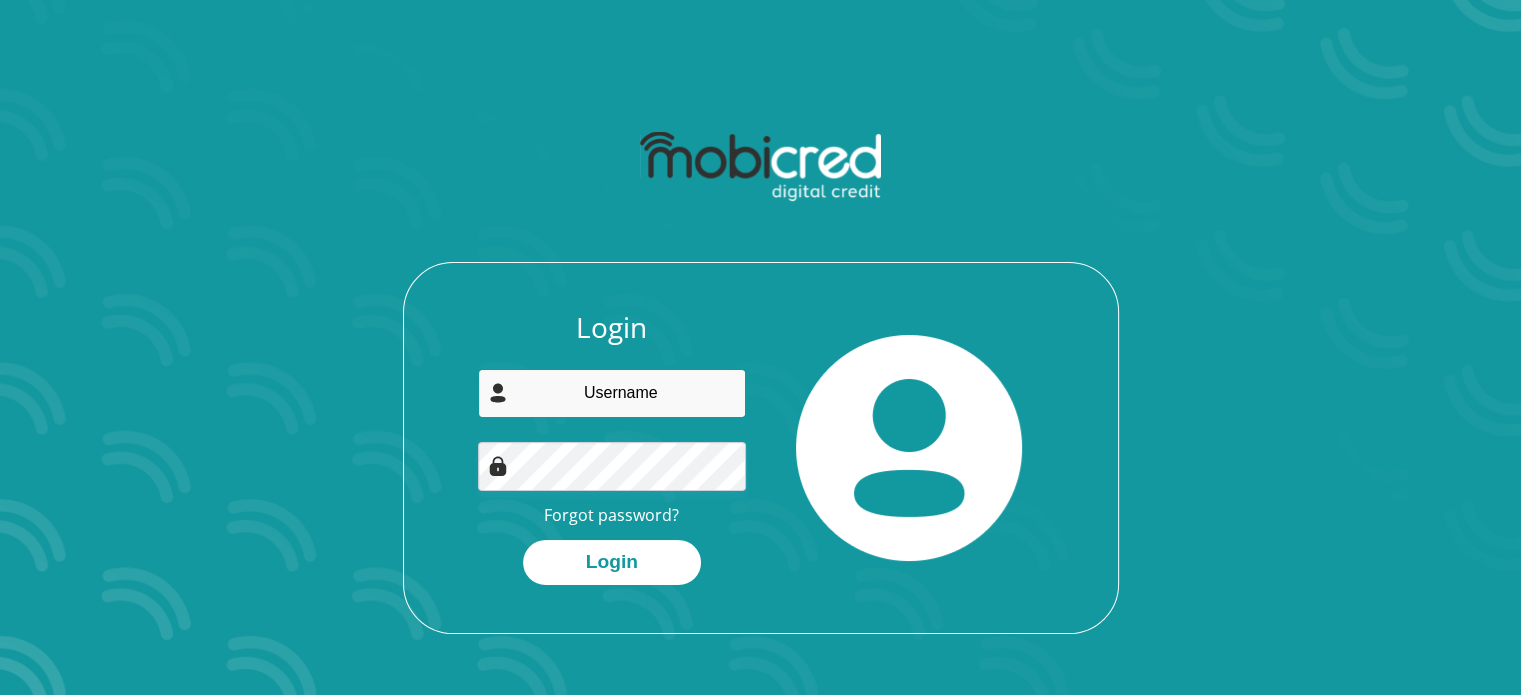 click at bounding box center [612, 393] 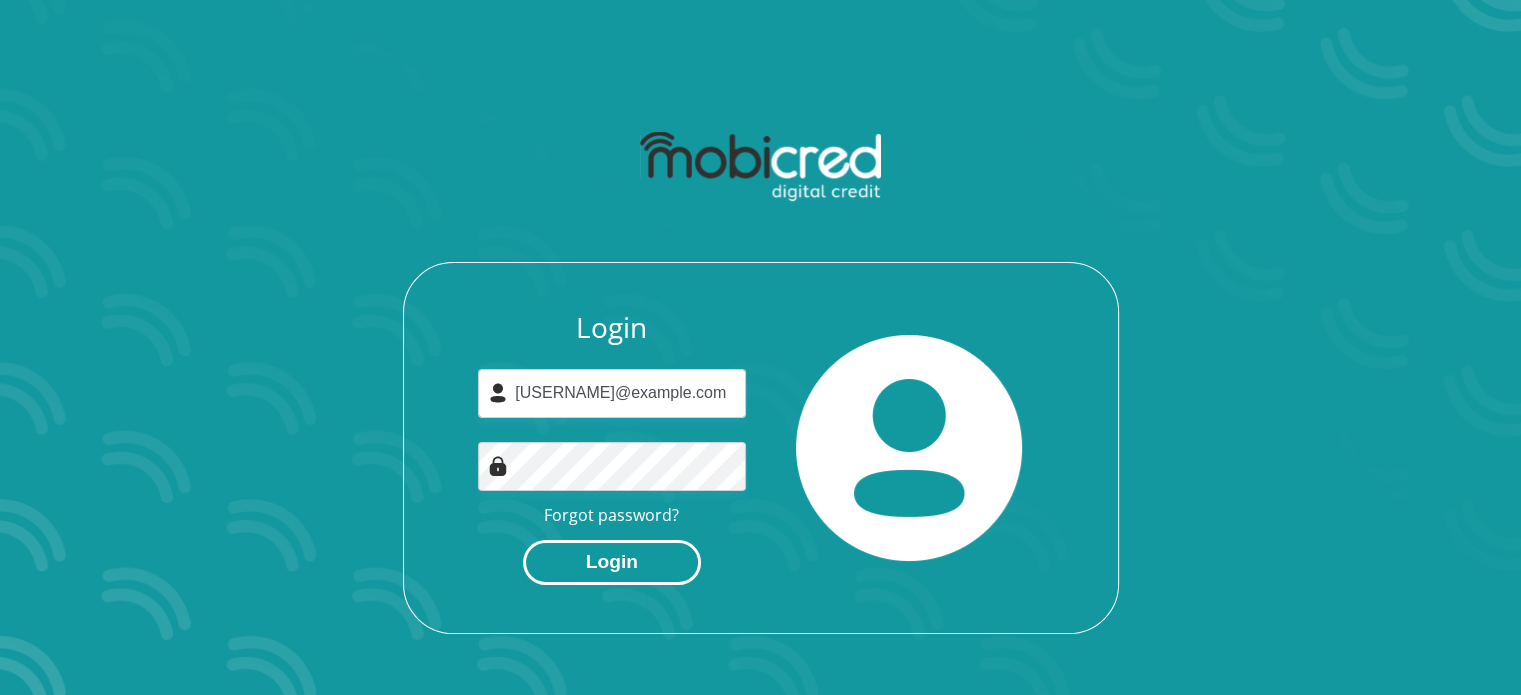 click on "Login" at bounding box center [612, 562] 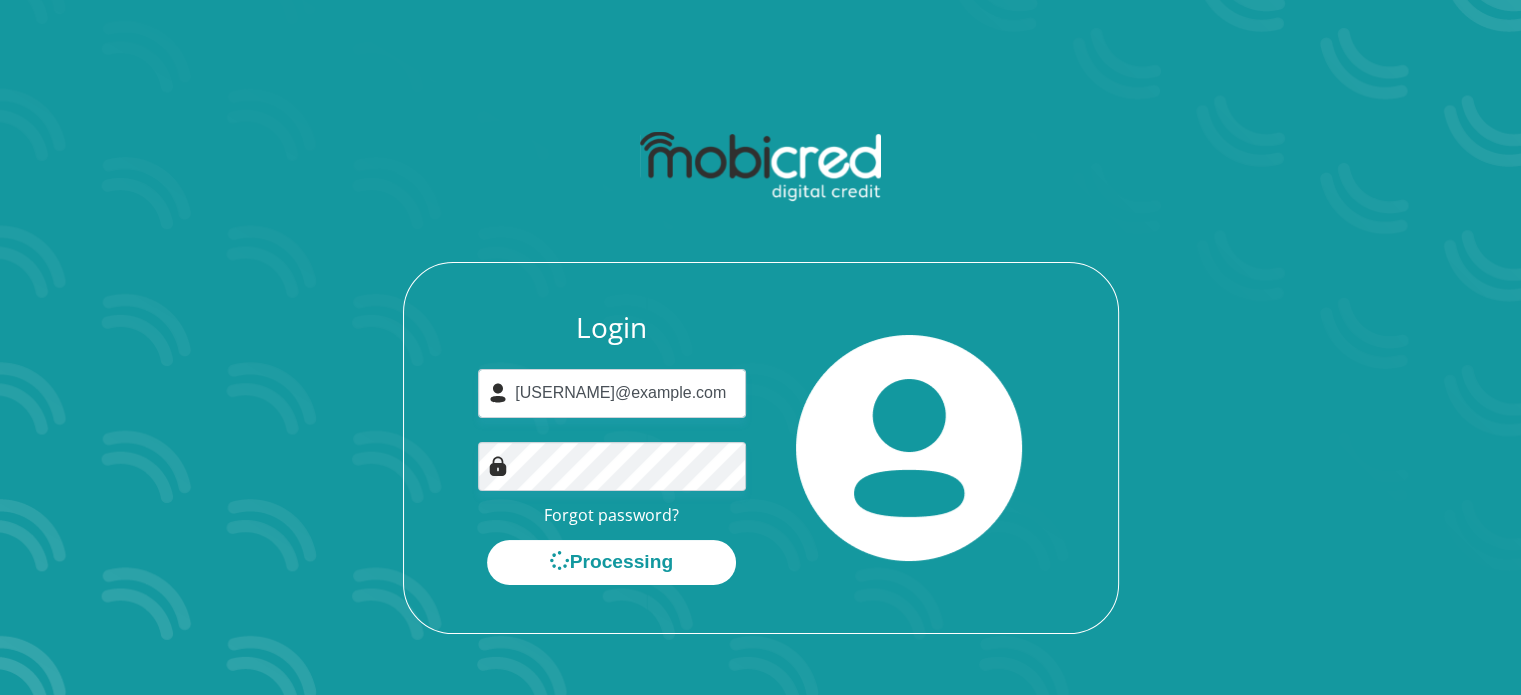 scroll, scrollTop: 0, scrollLeft: 0, axis: both 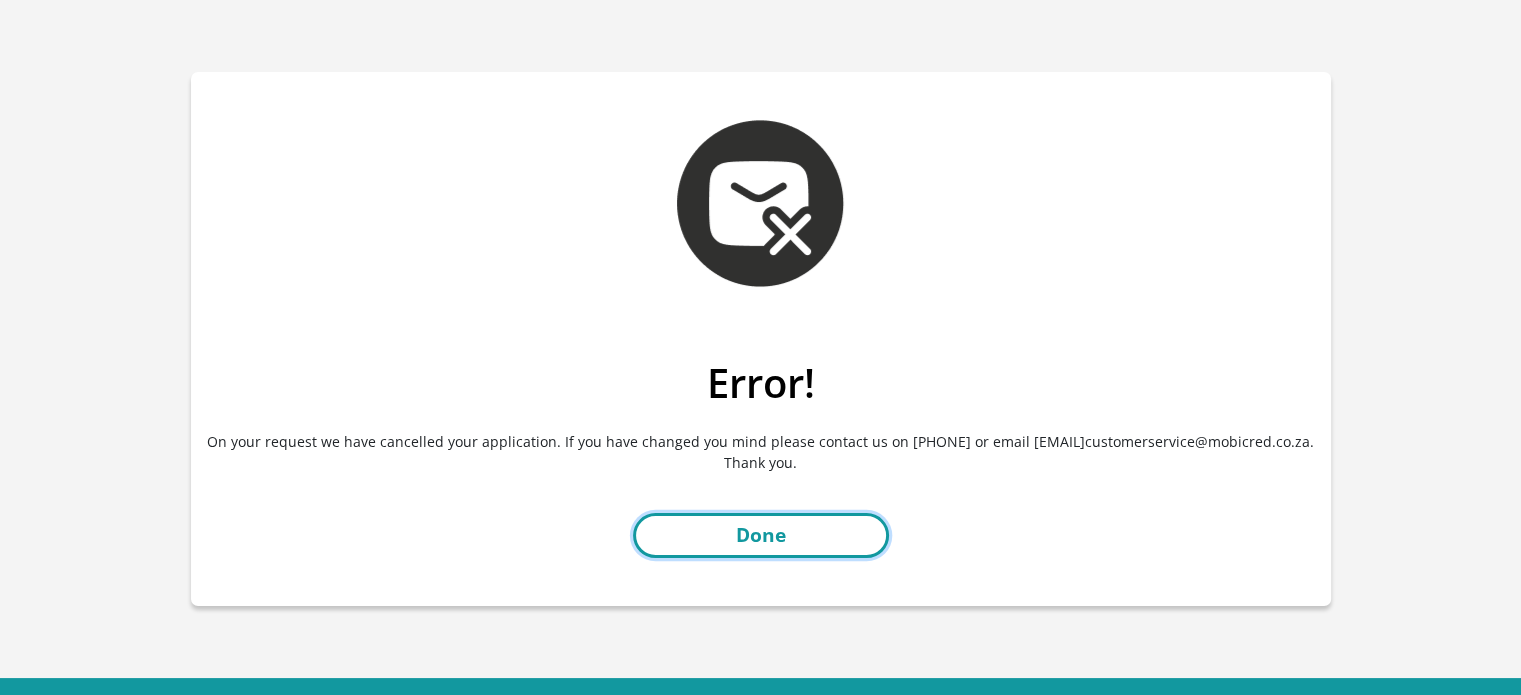 click on "Done" at bounding box center (761, 535) 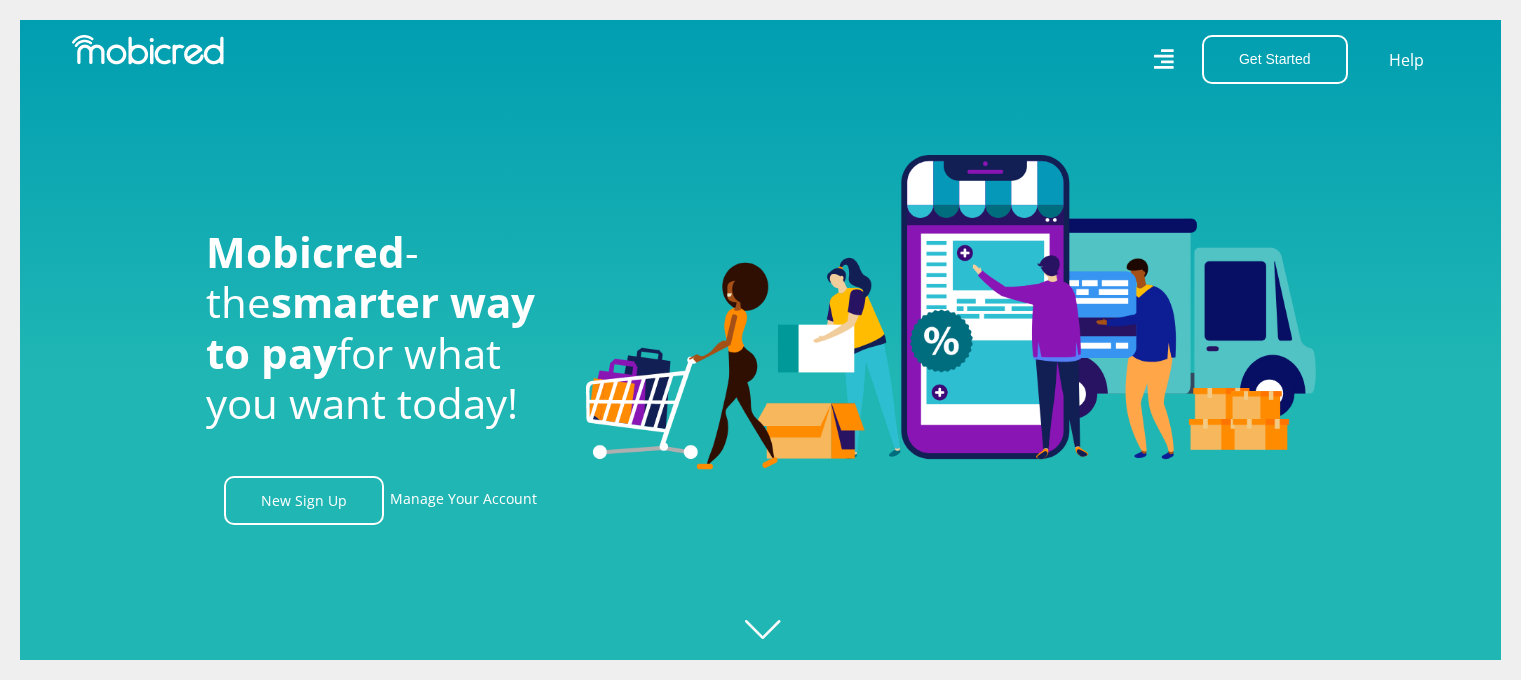 scroll, scrollTop: 0, scrollLeft: 0, axis: both 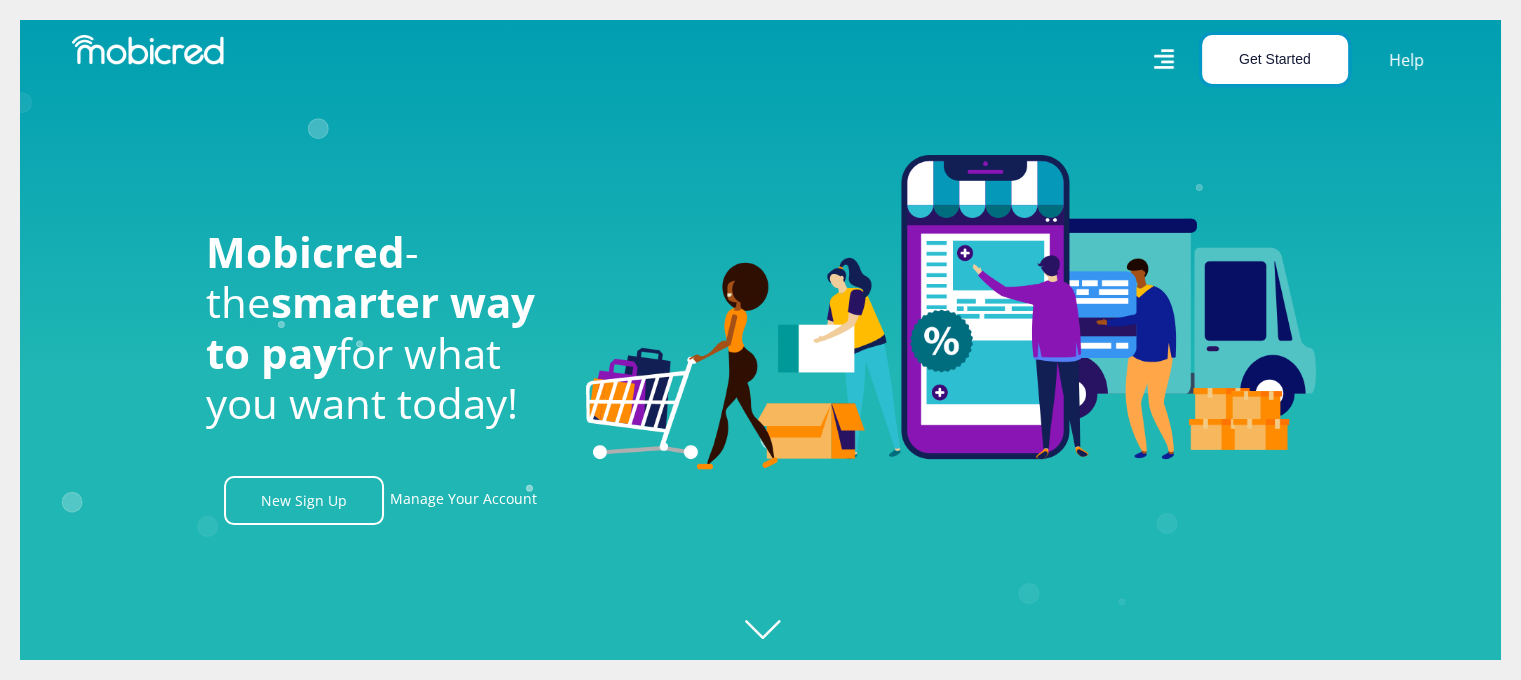 click on "Get Started" at bounding box center [1275, 59] 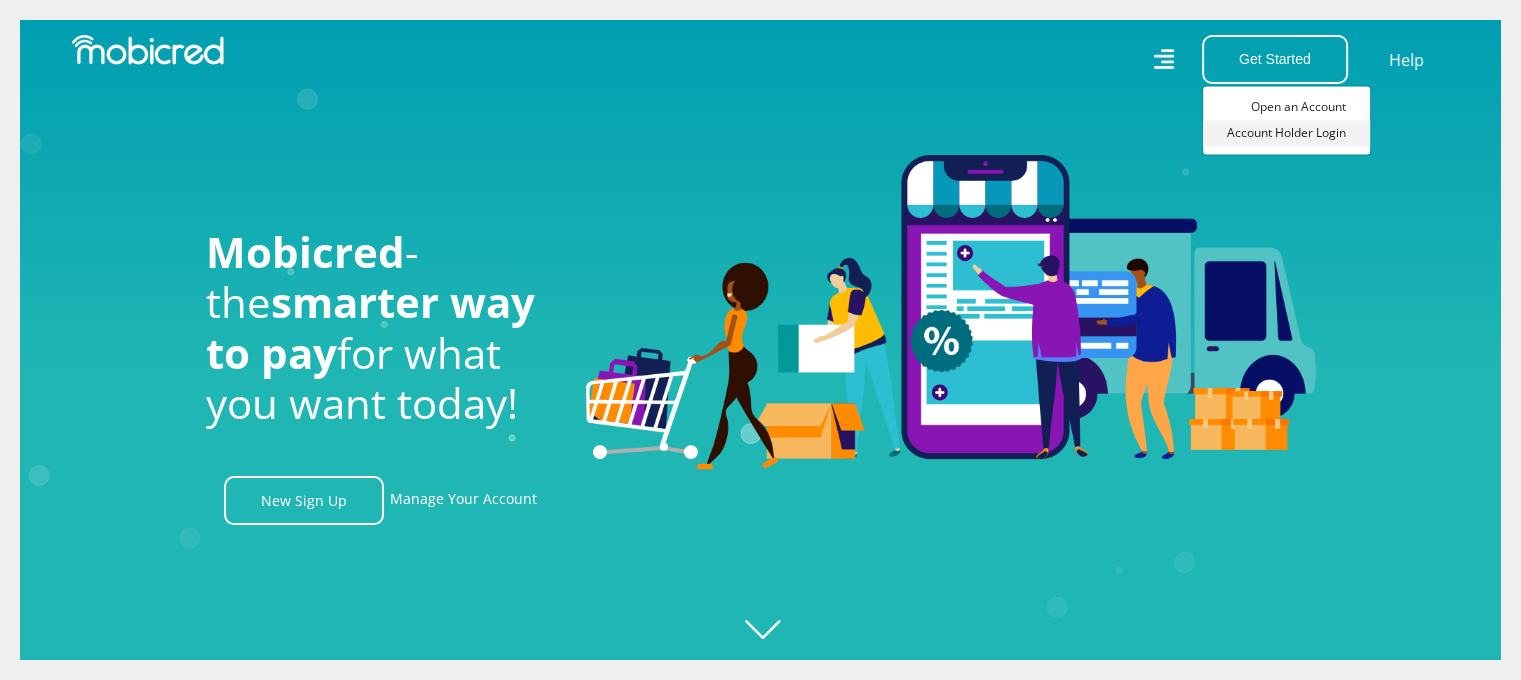 click on "Account Holder Login" at bounding box center [1286, 133] 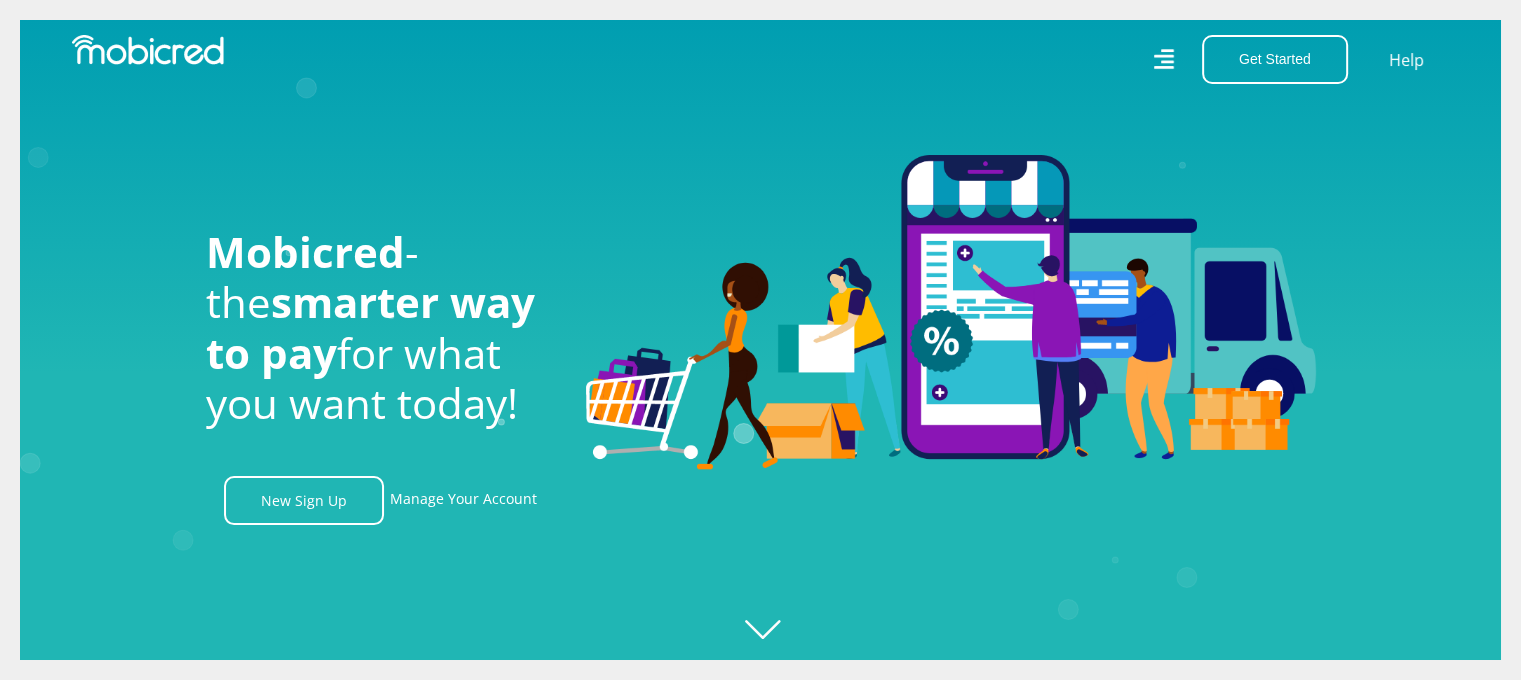 scroll, scrollTop: 0, scrollLeft: 1389, axis: horizontal 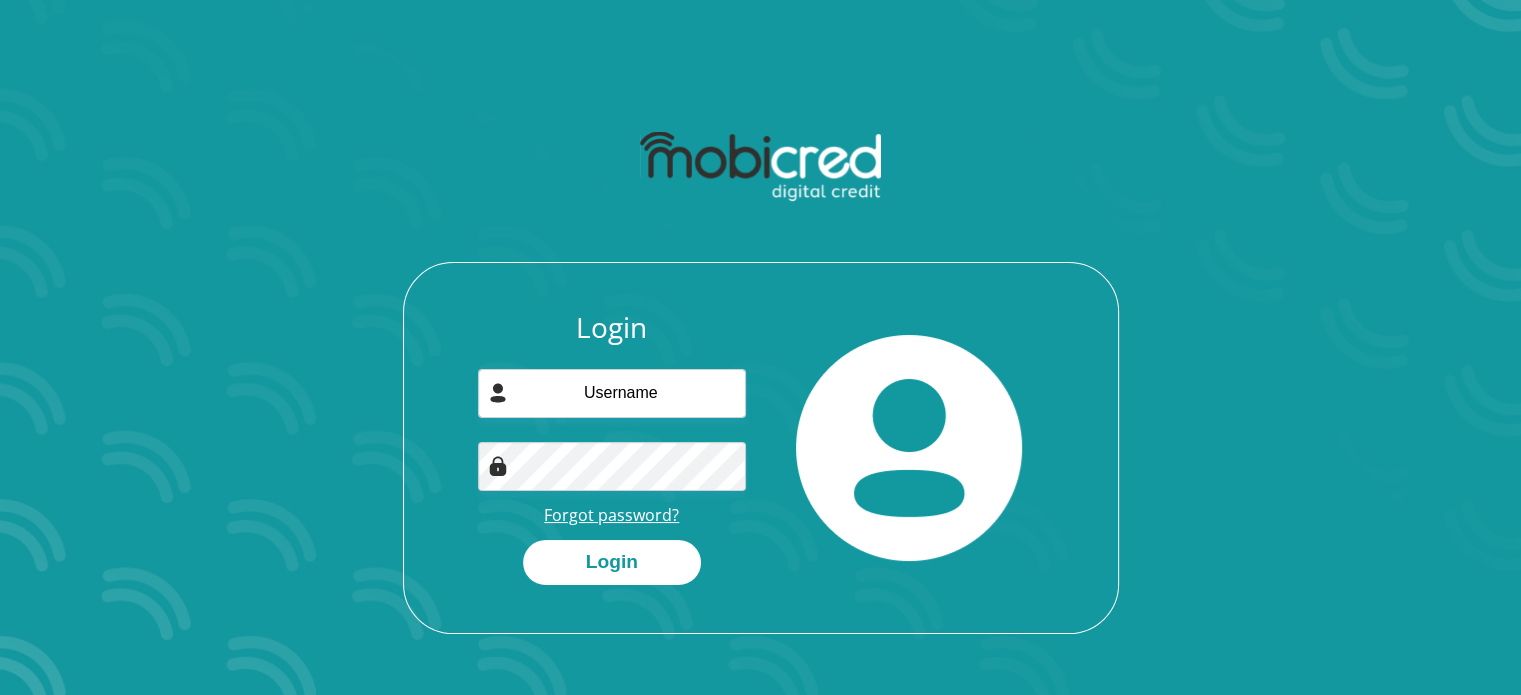 click on "Forgot password?" at bounding box center (611, 515) 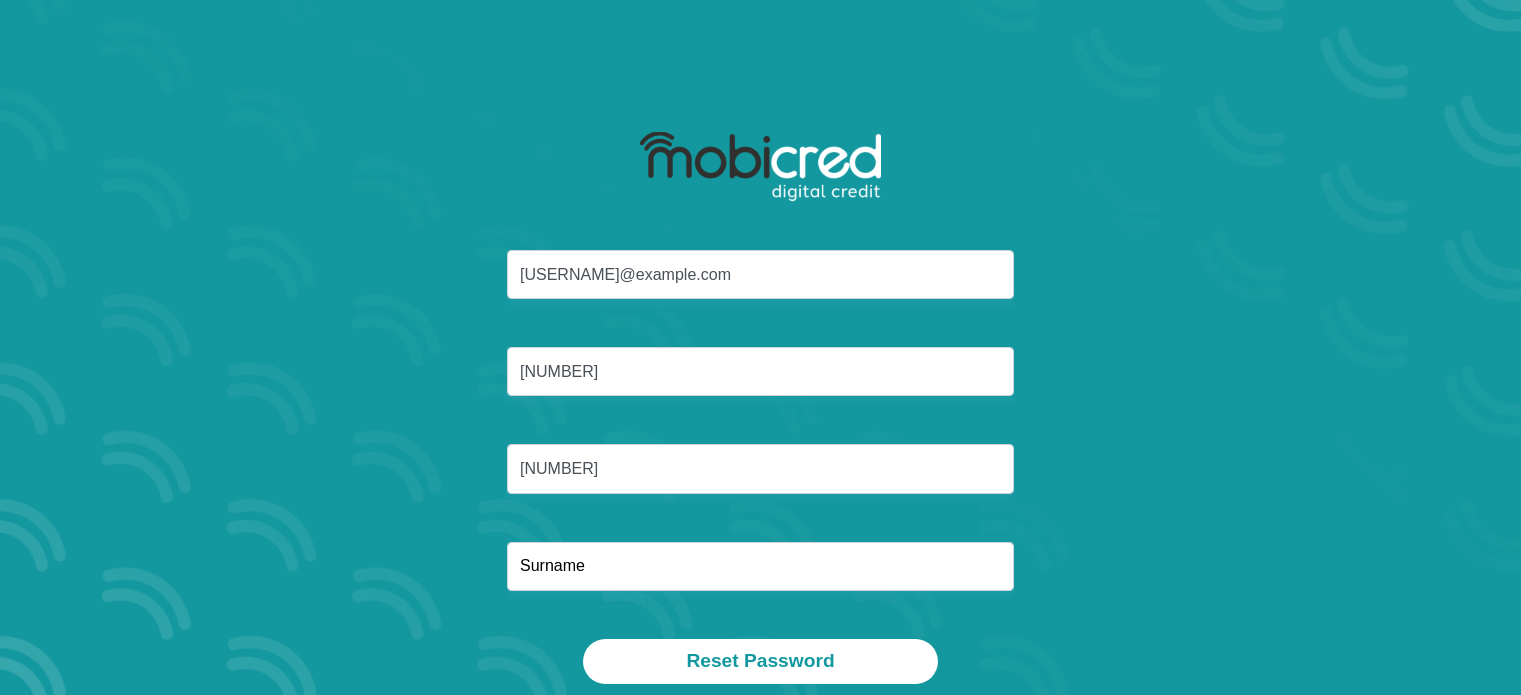 scroll, scrollTop: 0, scrollLeft: 0, axis: both 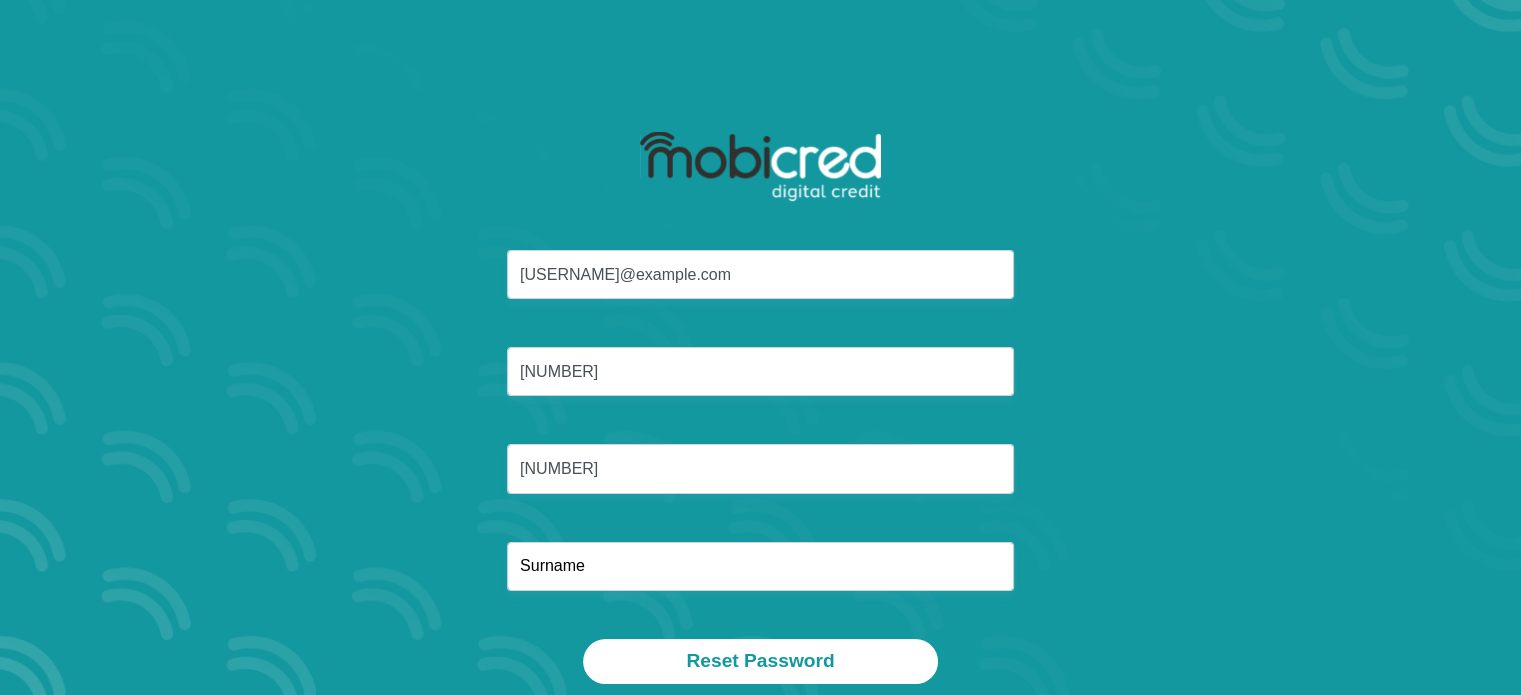 type on "[NUMBER]" 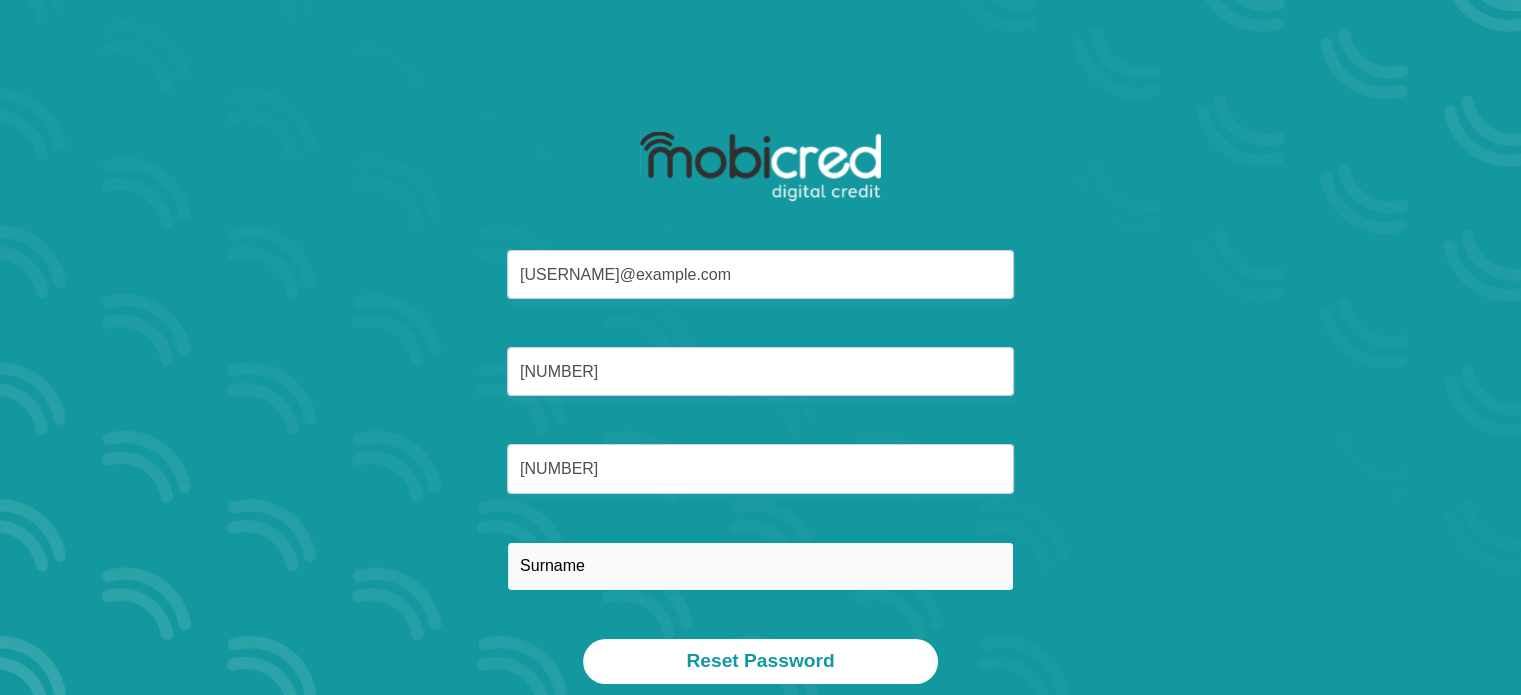 click at bounding box center (760, 566) 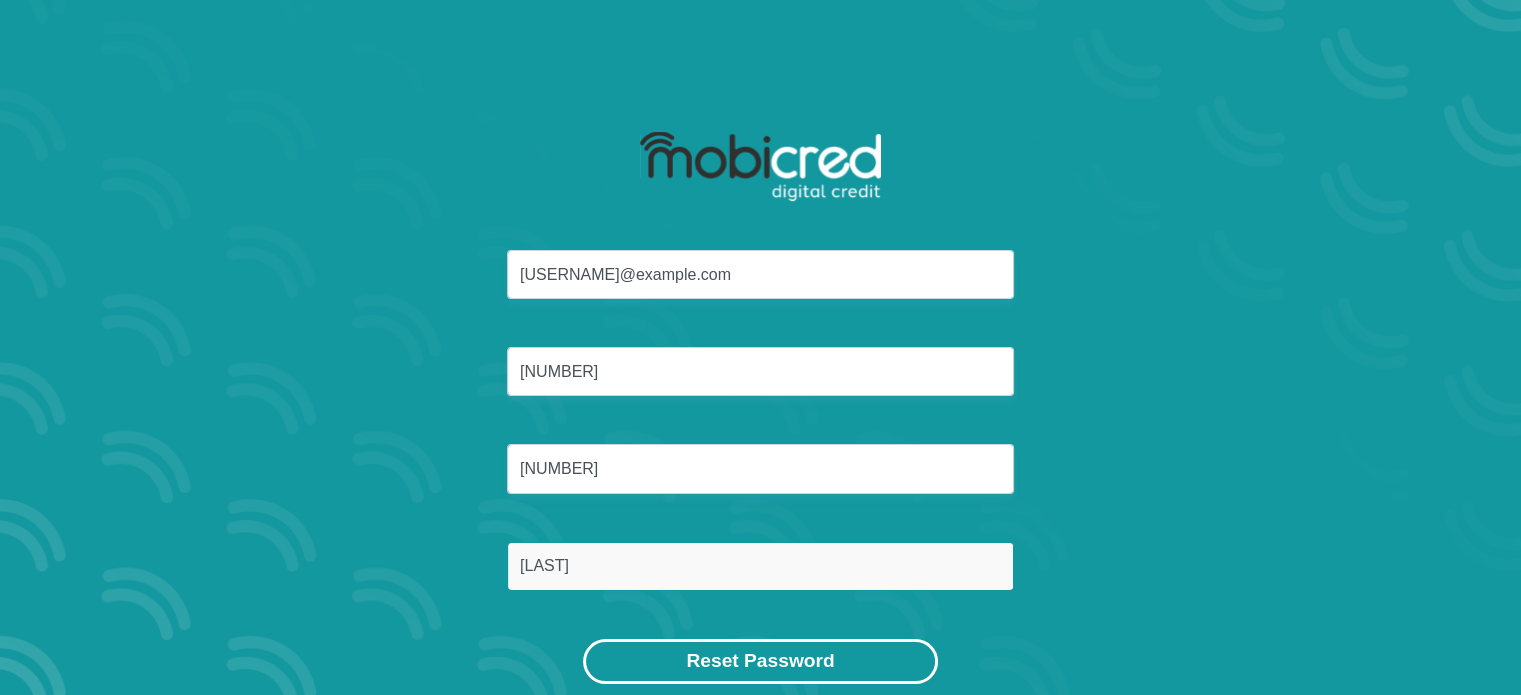 type on "[LAST]" 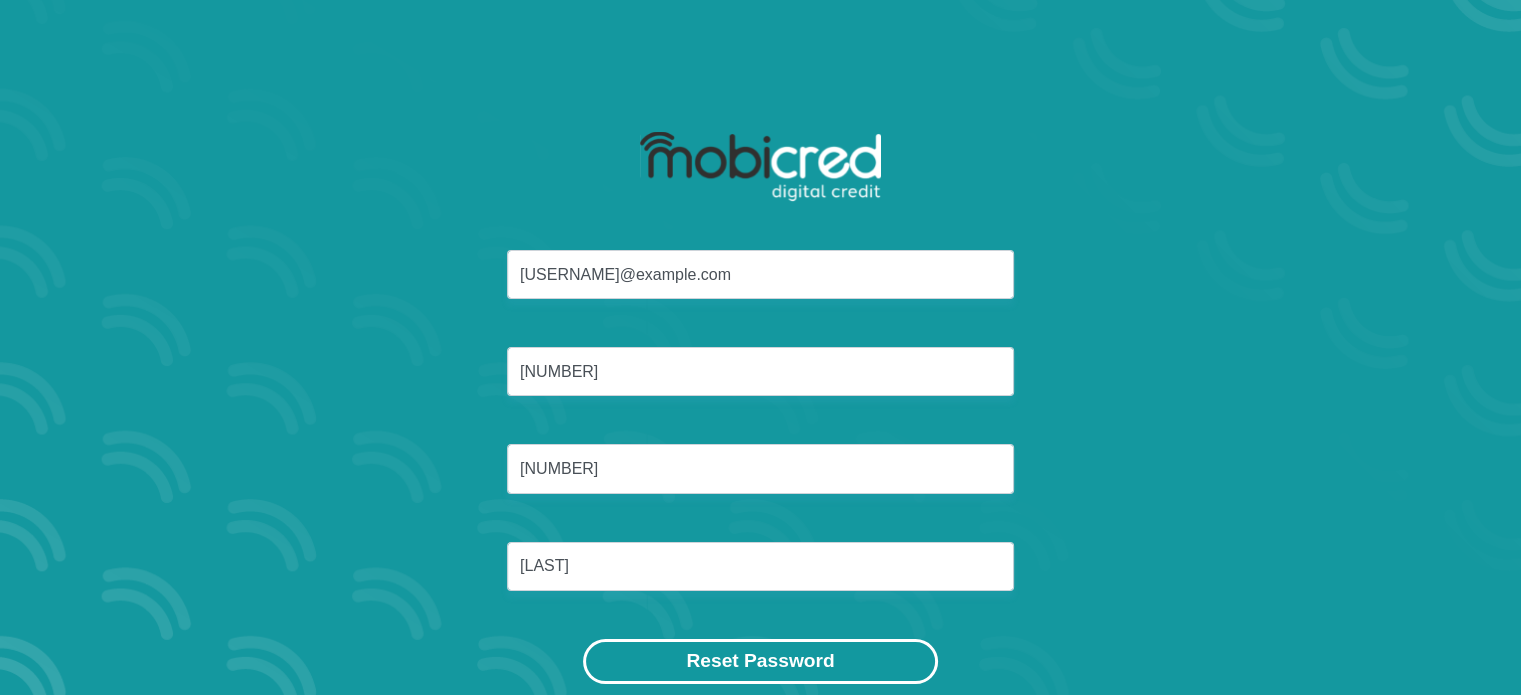 click on "Reset Password" at bounding box center [760, 661] 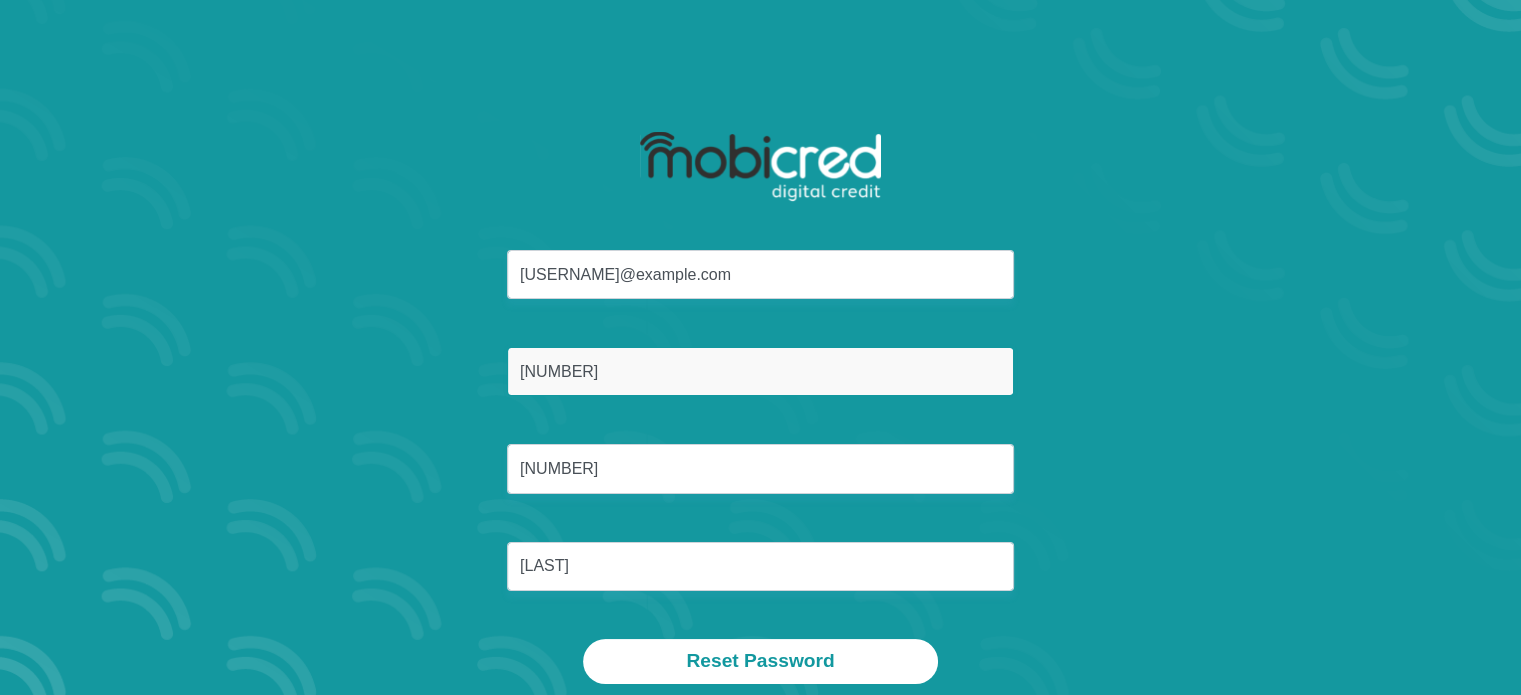 click on "[NUMBER]" at bounding box center [760, 371] 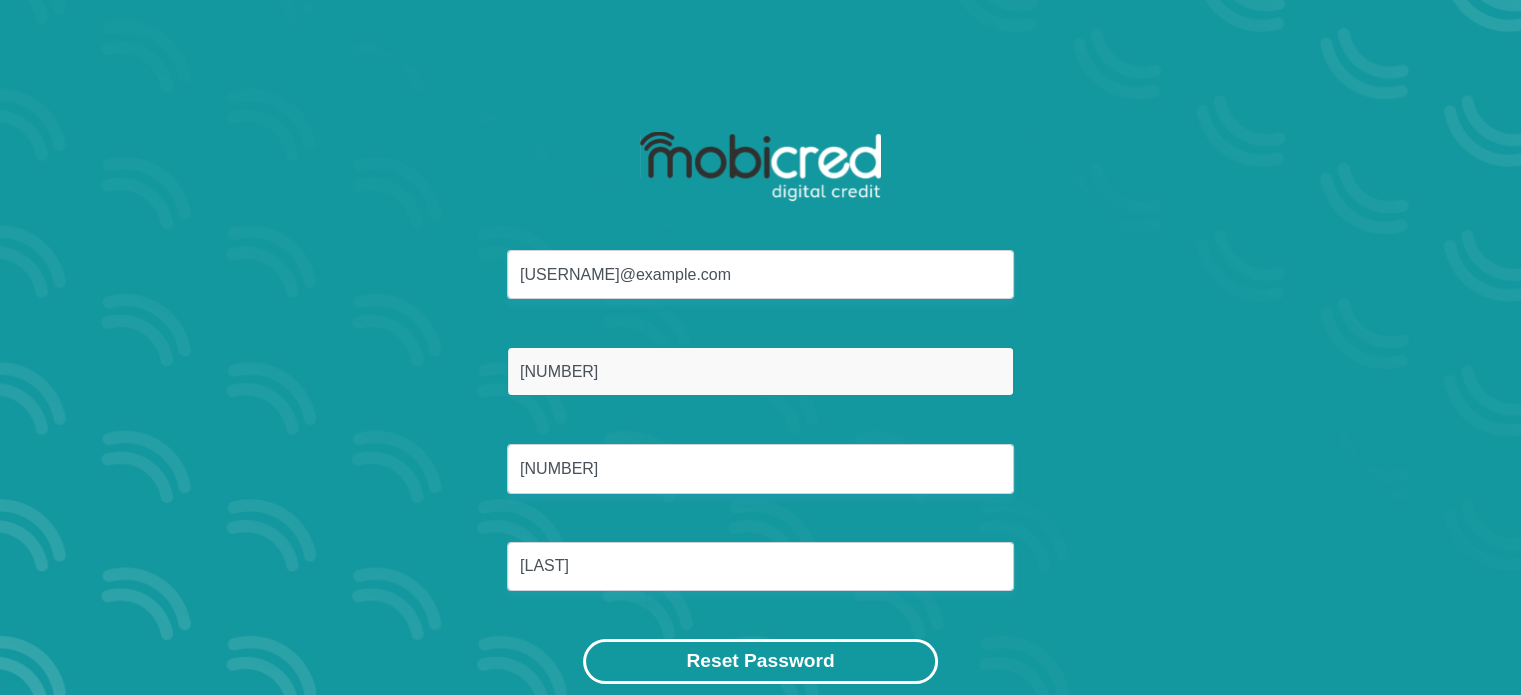 type on "[NUMBER]" 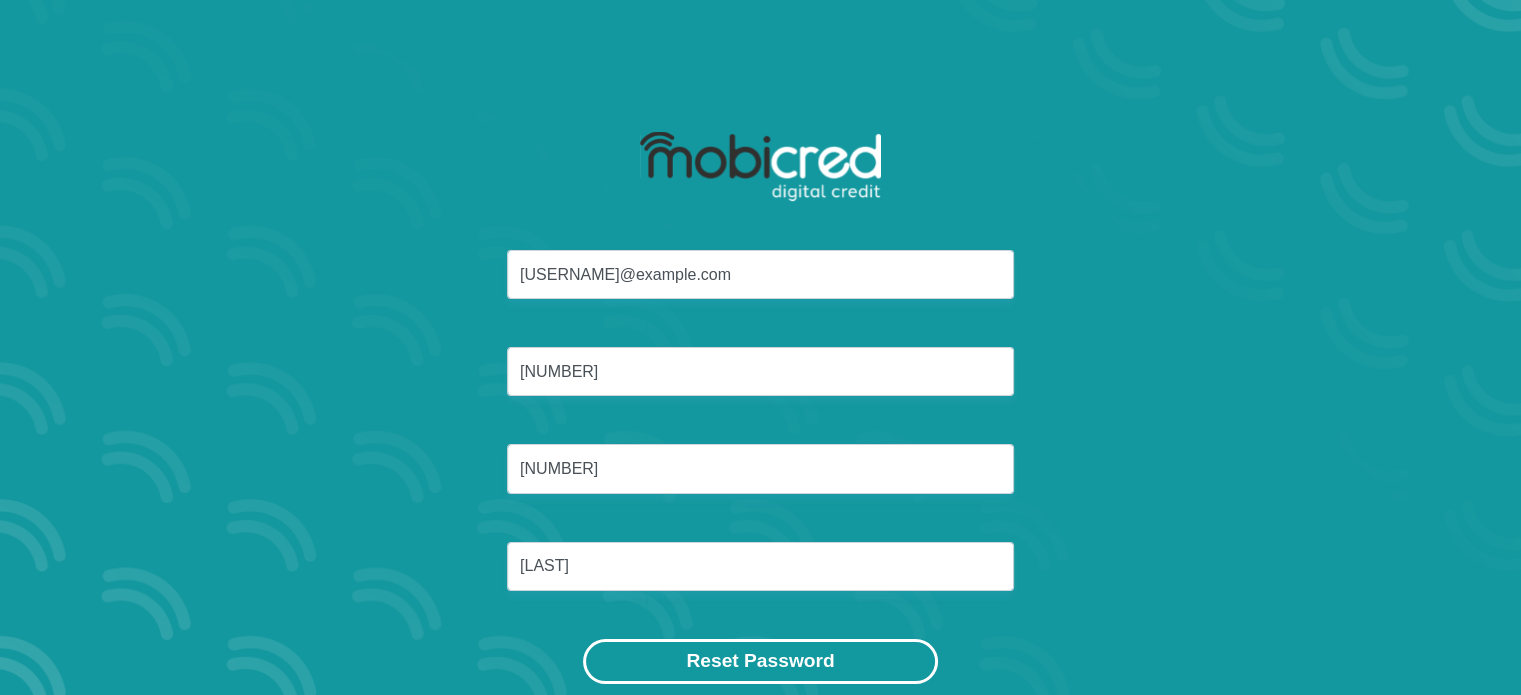 click on "Reset Password" at bounding box center [760, 661] 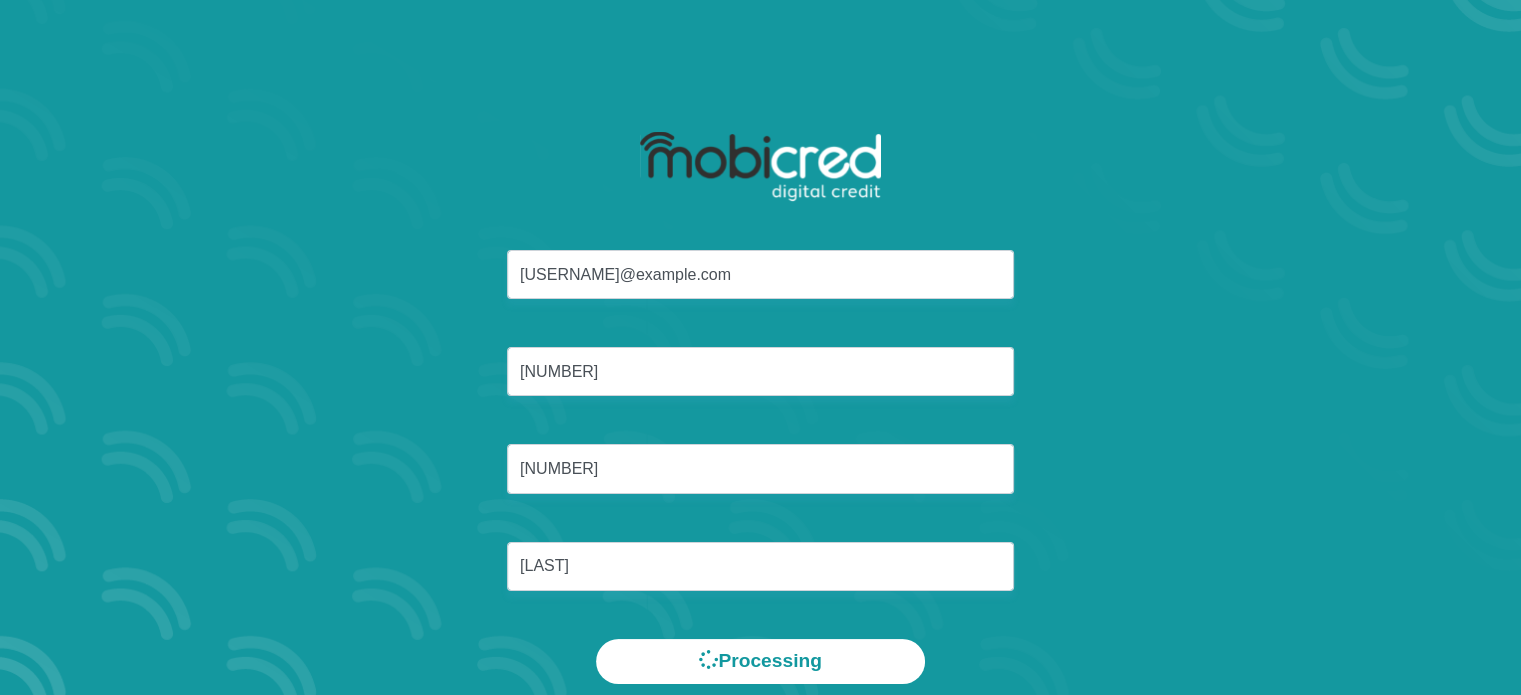 scroll, scrollTop: 0, scrollLeft: 0, axis: both 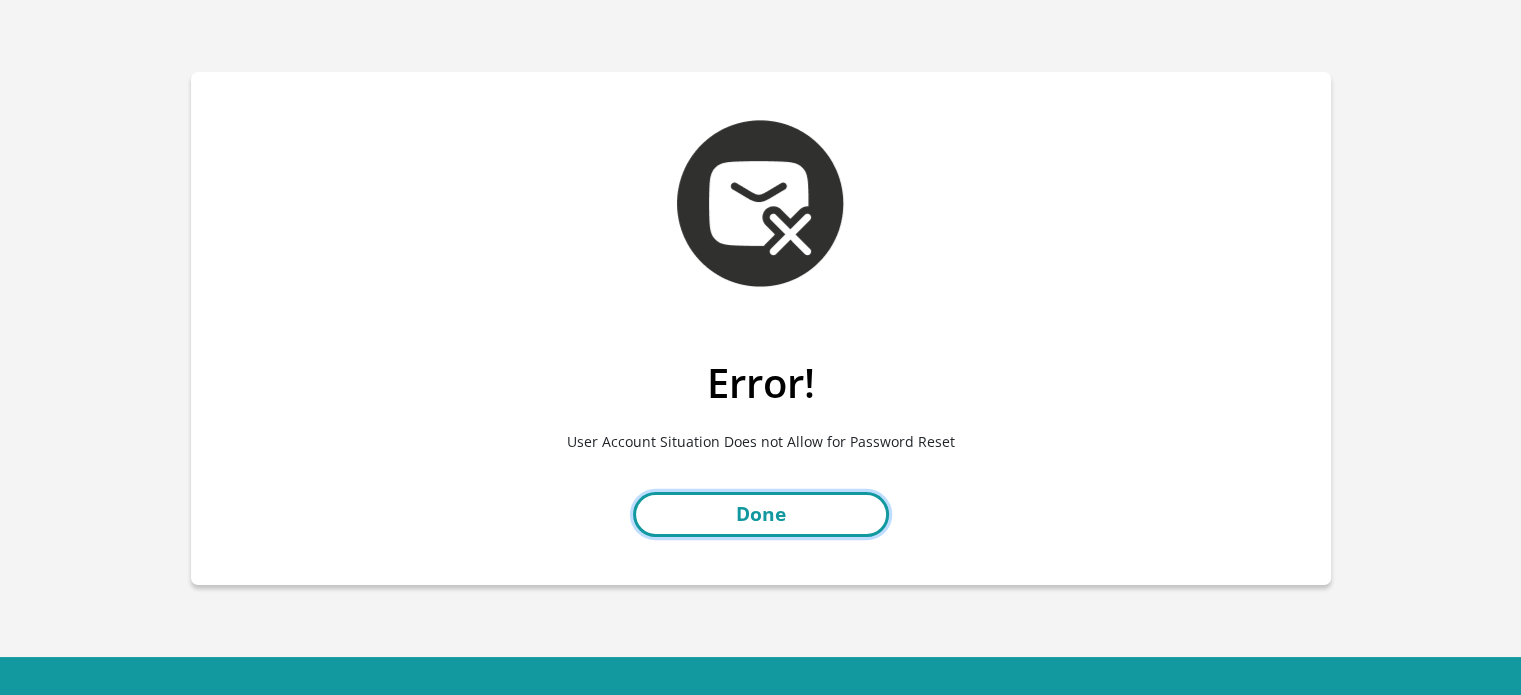 click on "Done" at bounding box center [761, 514] 